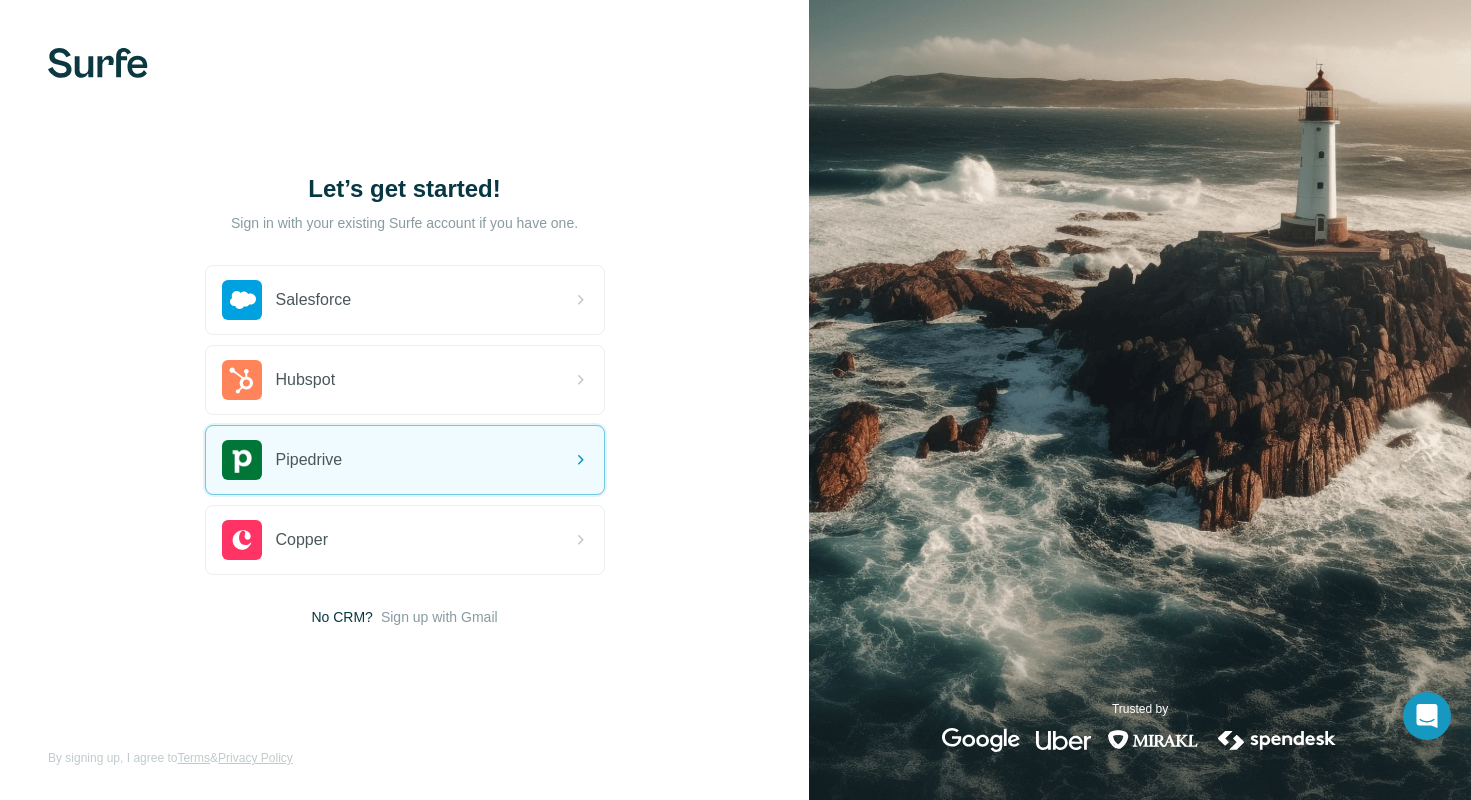 scroll, scrollTop: 0, scrollLeft: 0, axis: both 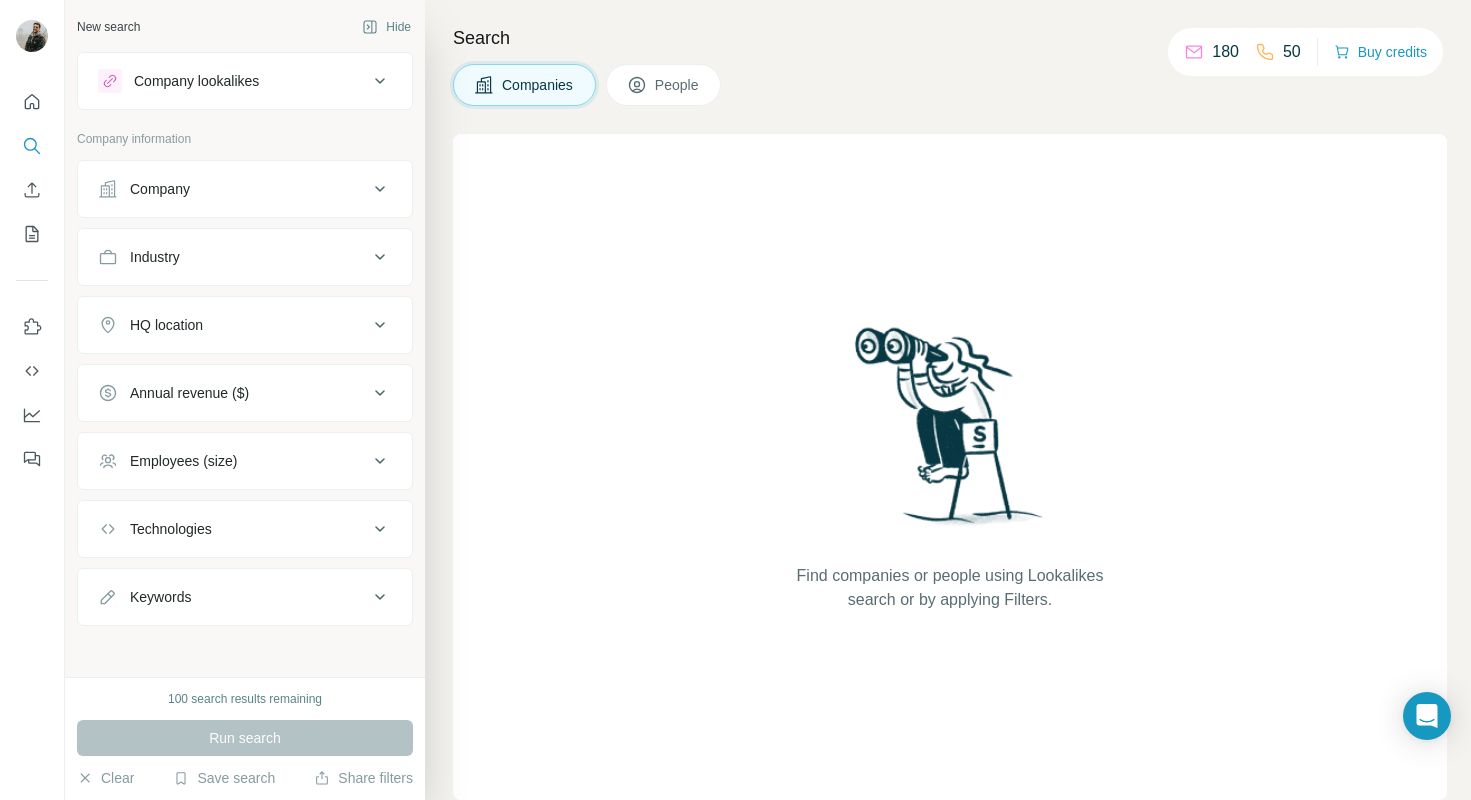 click 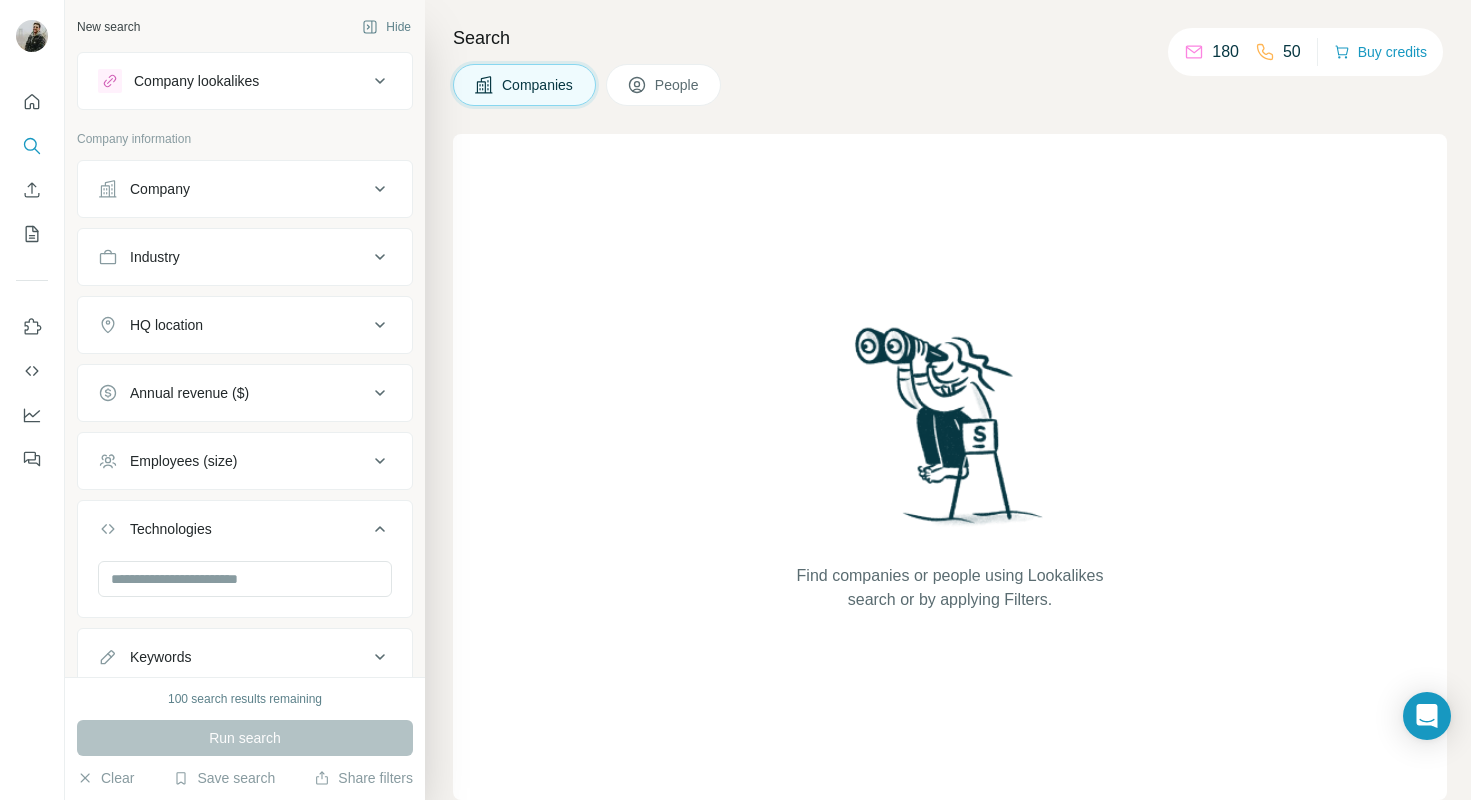 click 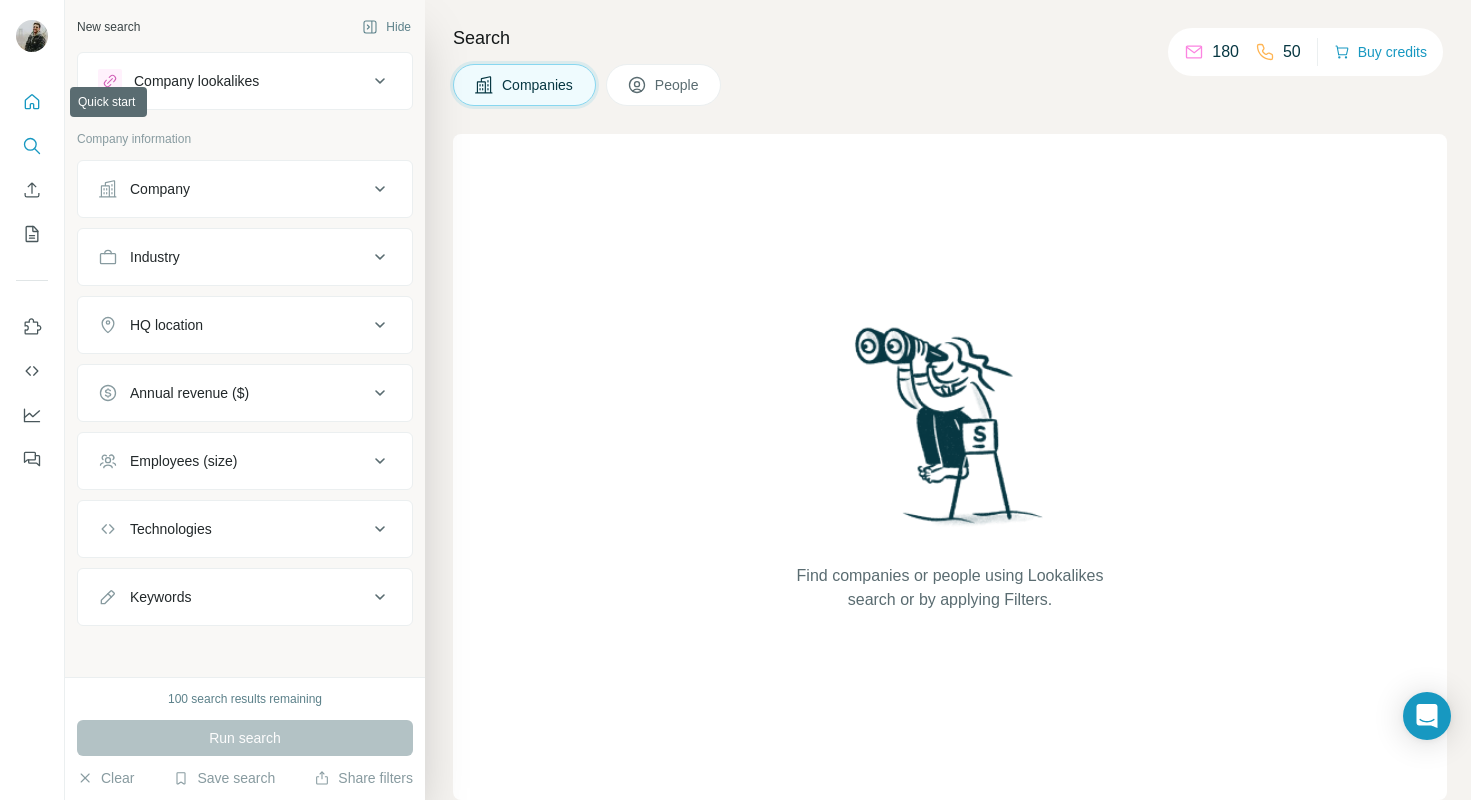 click 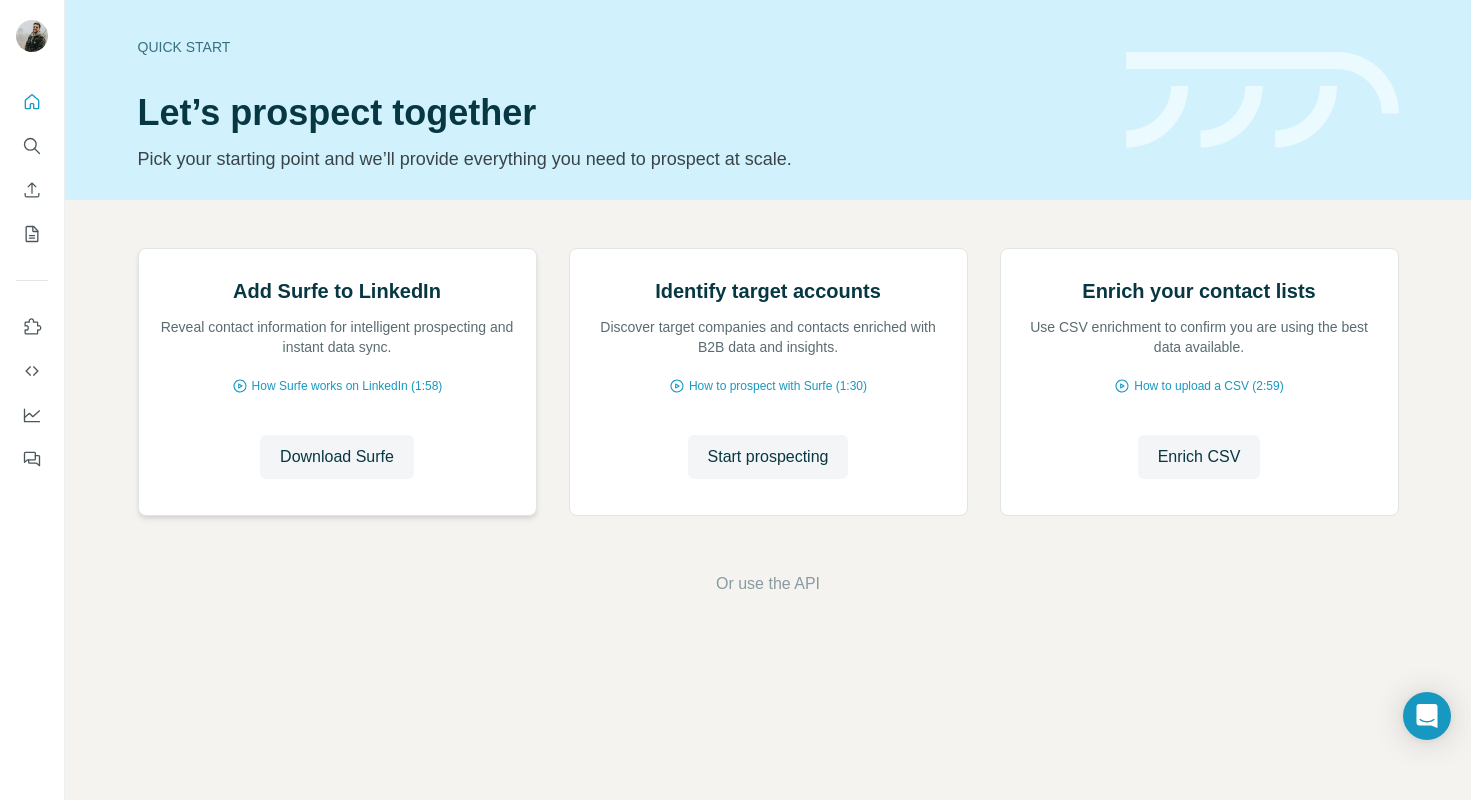 scroll, scrollTop: 59, scrollLeft: 0, axis: vertical 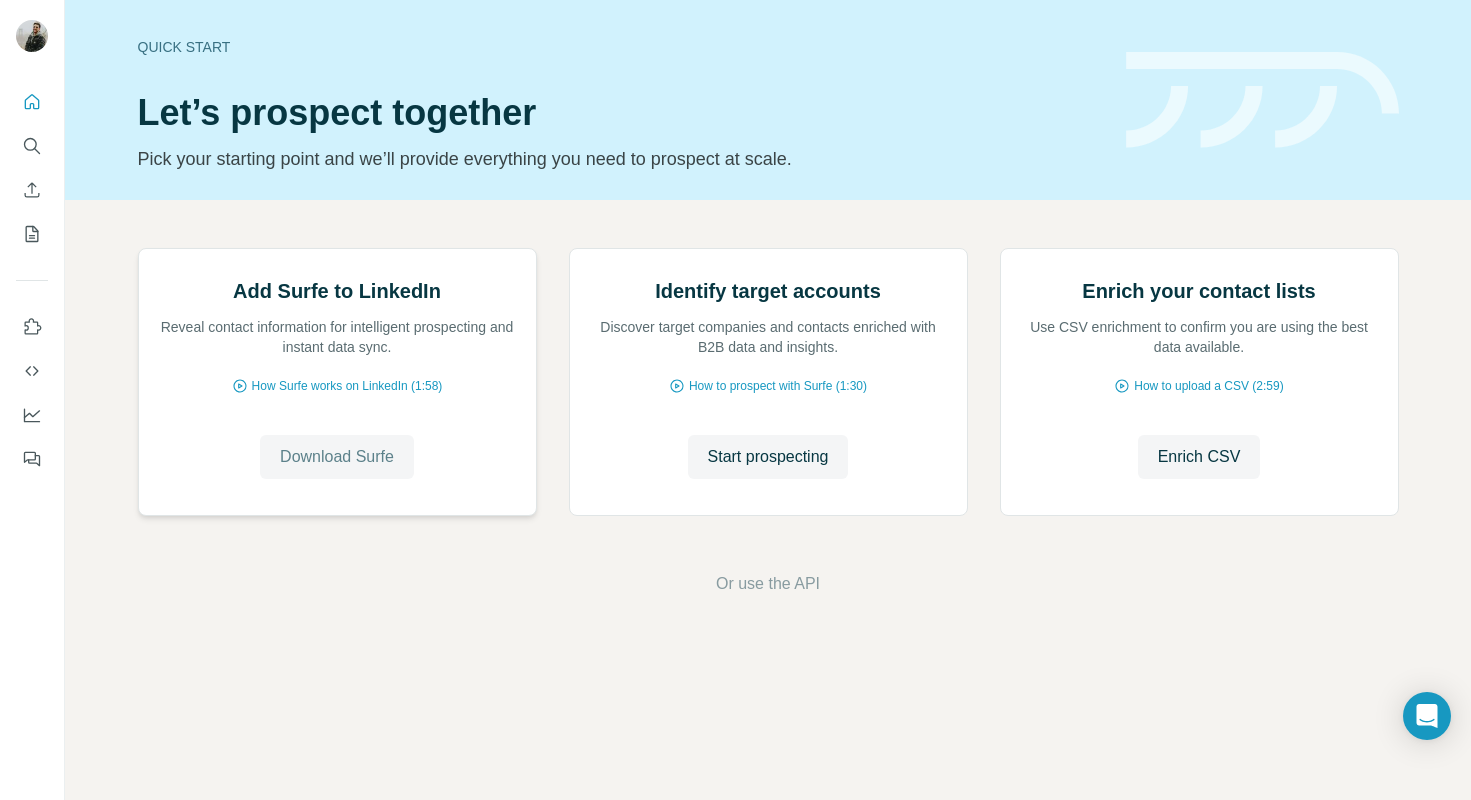 click on "Download Surfe" at bounding box center (337, 457) 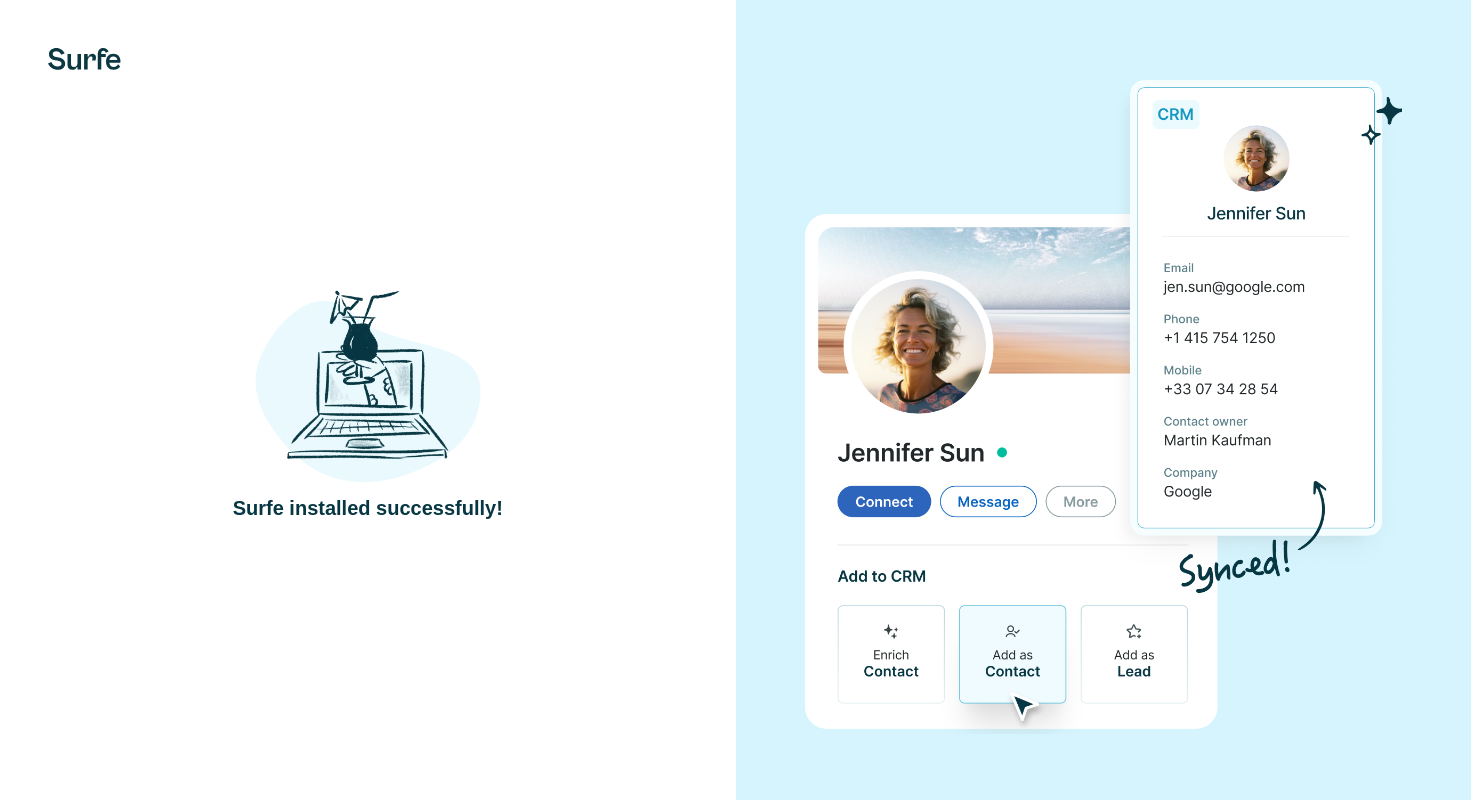 scroll, scrollTop: 0, scrollLeft: 0, axis: both 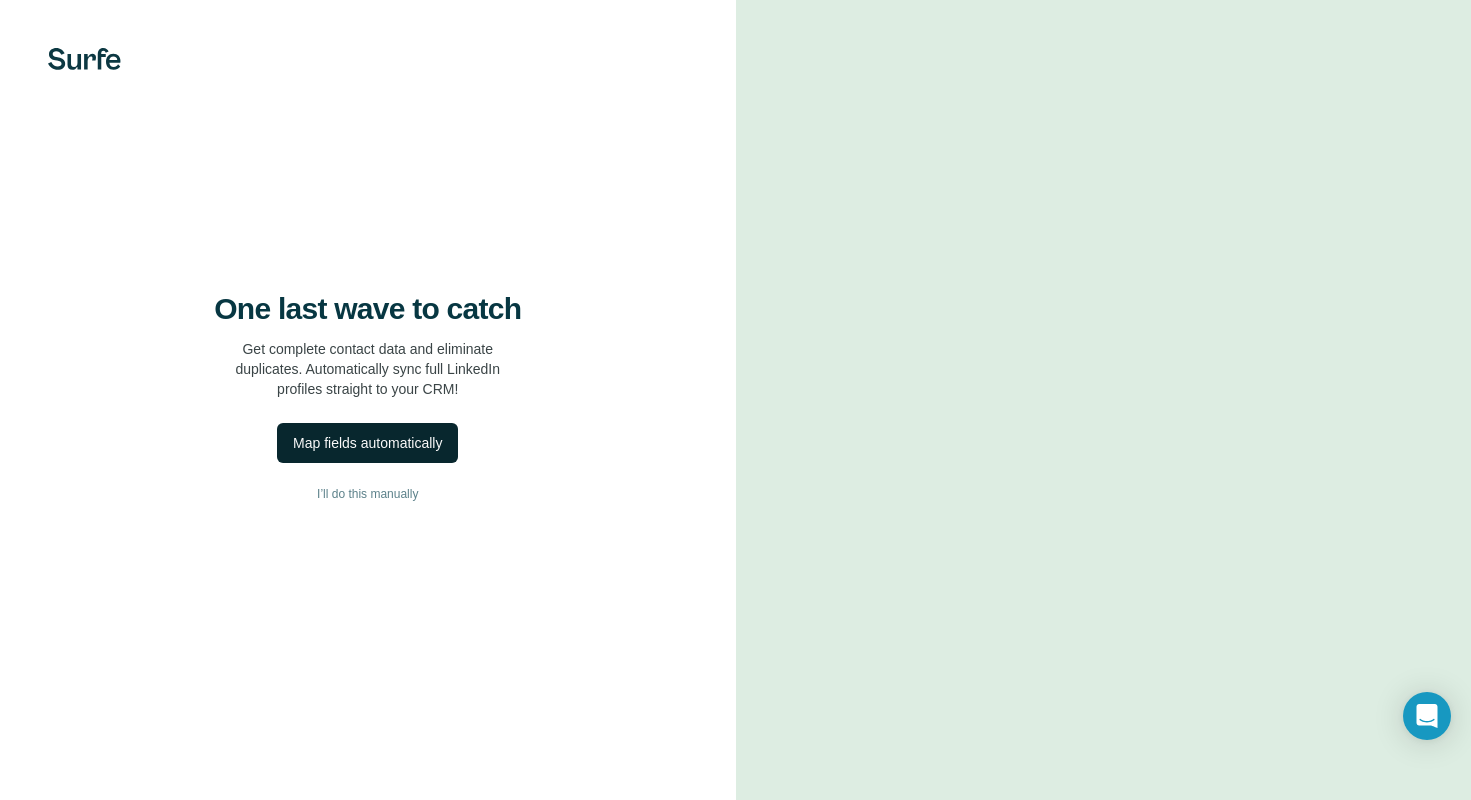 click on "Map fields automatically" at bounding box center (367, 443) 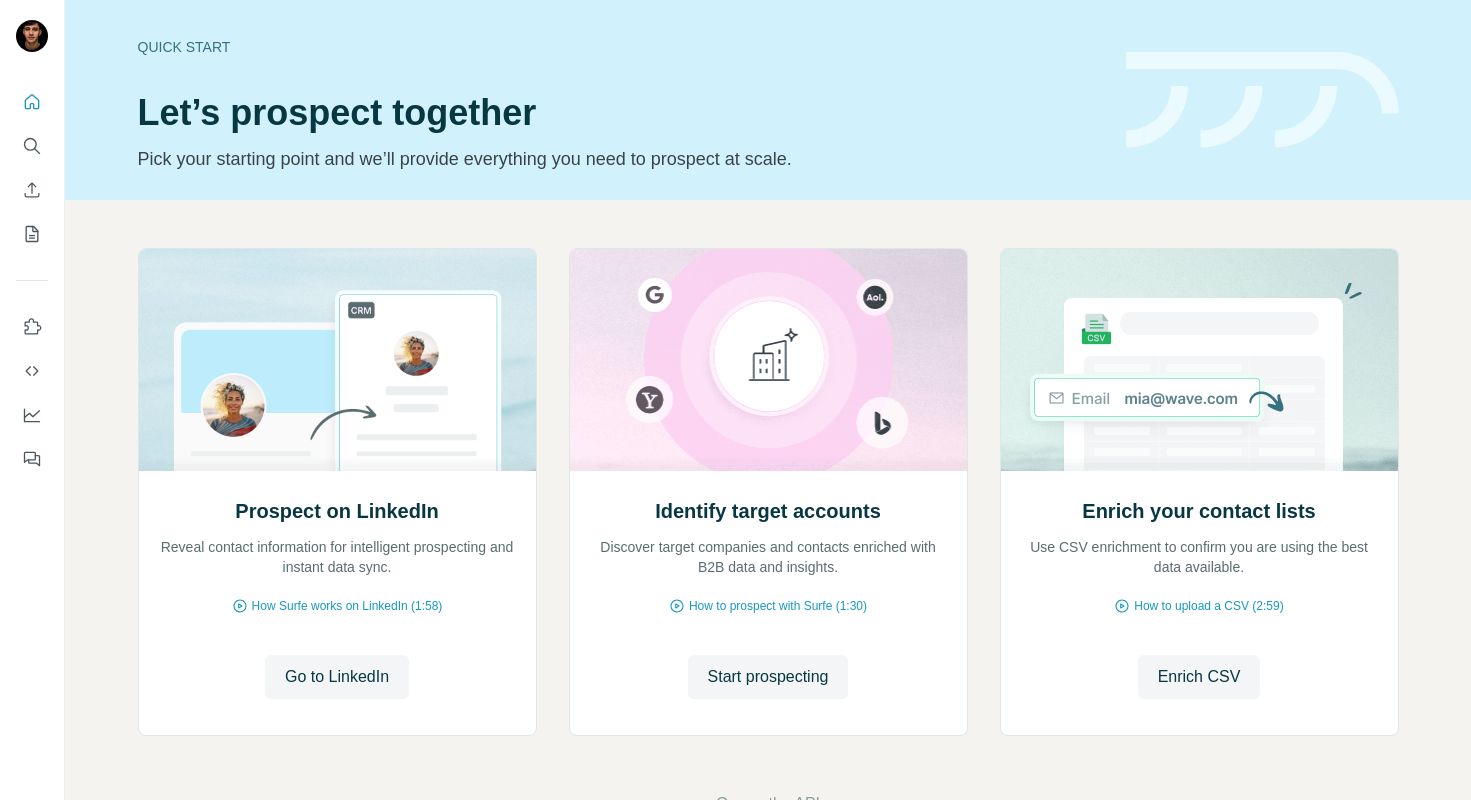 scroll, scrollTop: 0, scrollLeft: 0, axis: both 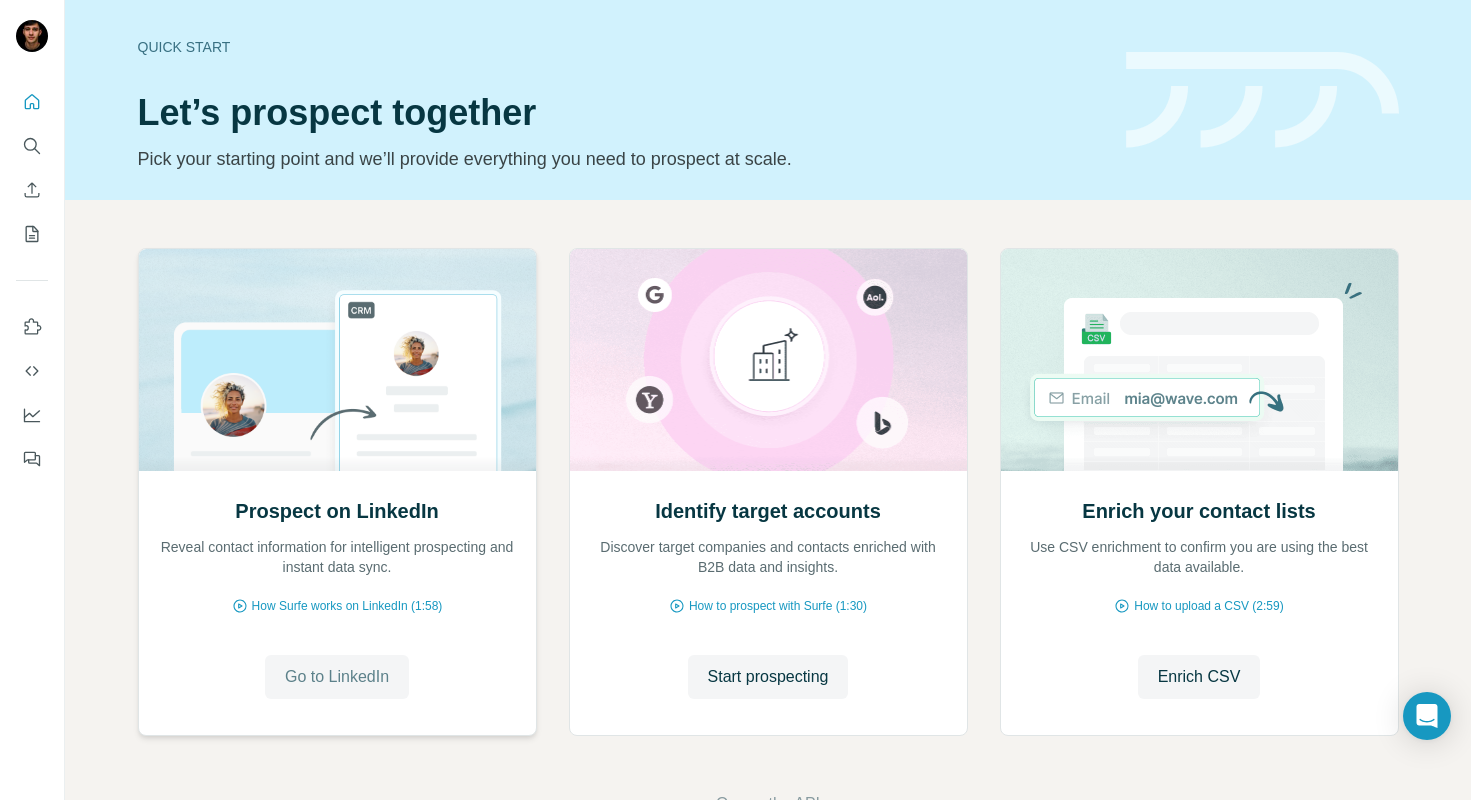 click on "Go to LinkedIn" at bounding box center [337, 677] 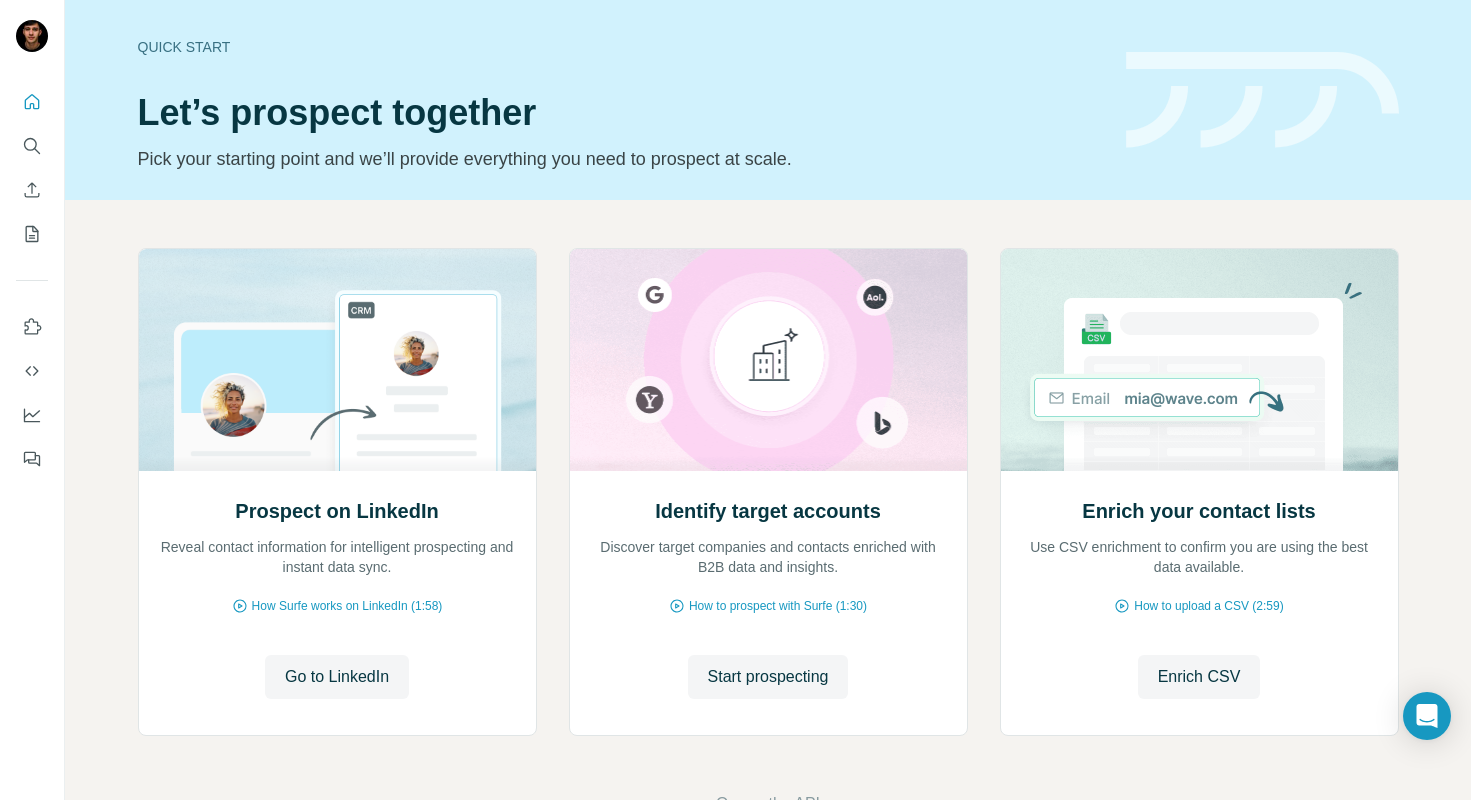 scroll, scrollTop: 64, scrollLeft: 0, axis: vertical 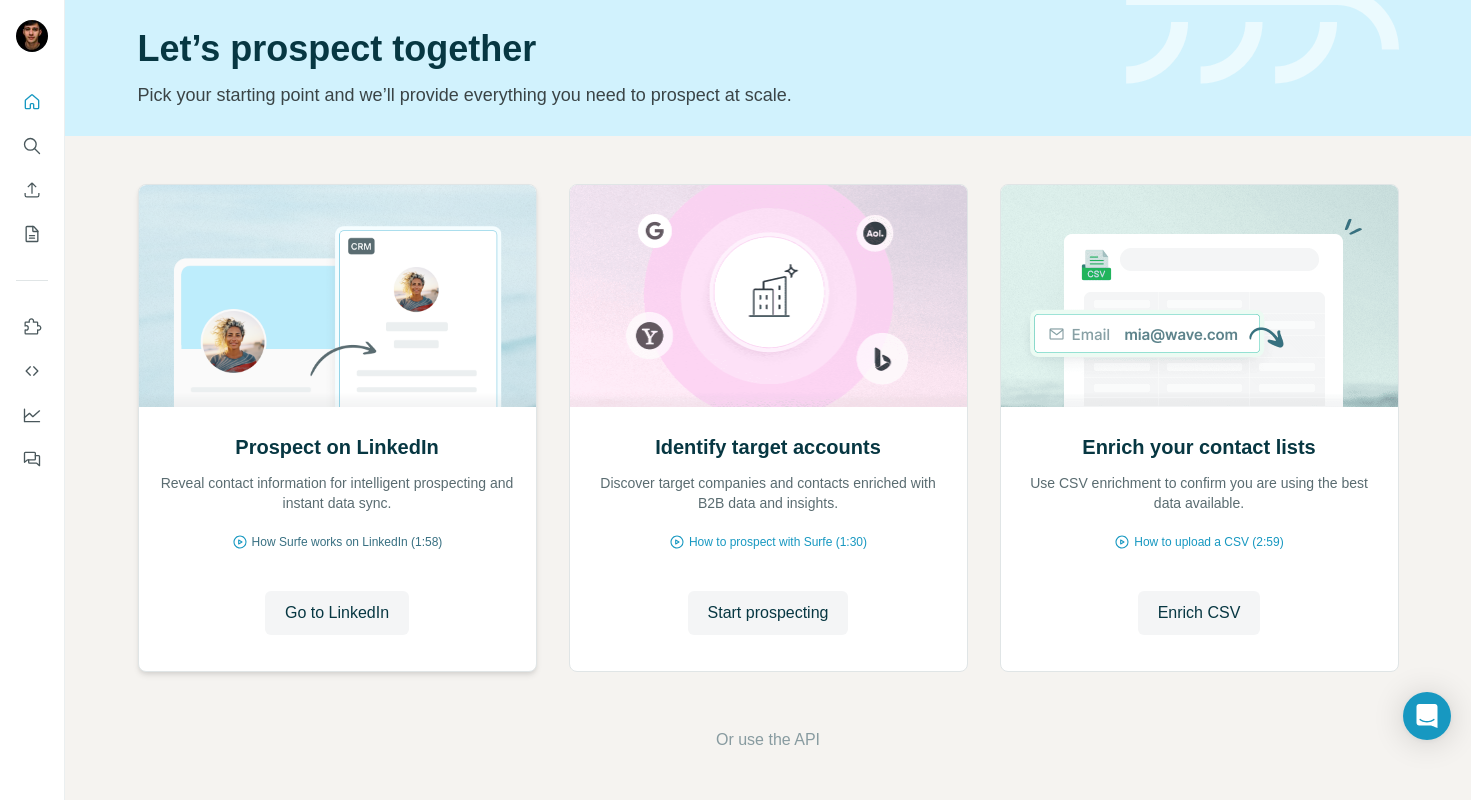 click on "How Surfe works on LinkedIn (1:58)" at bounding box center (347, 542) 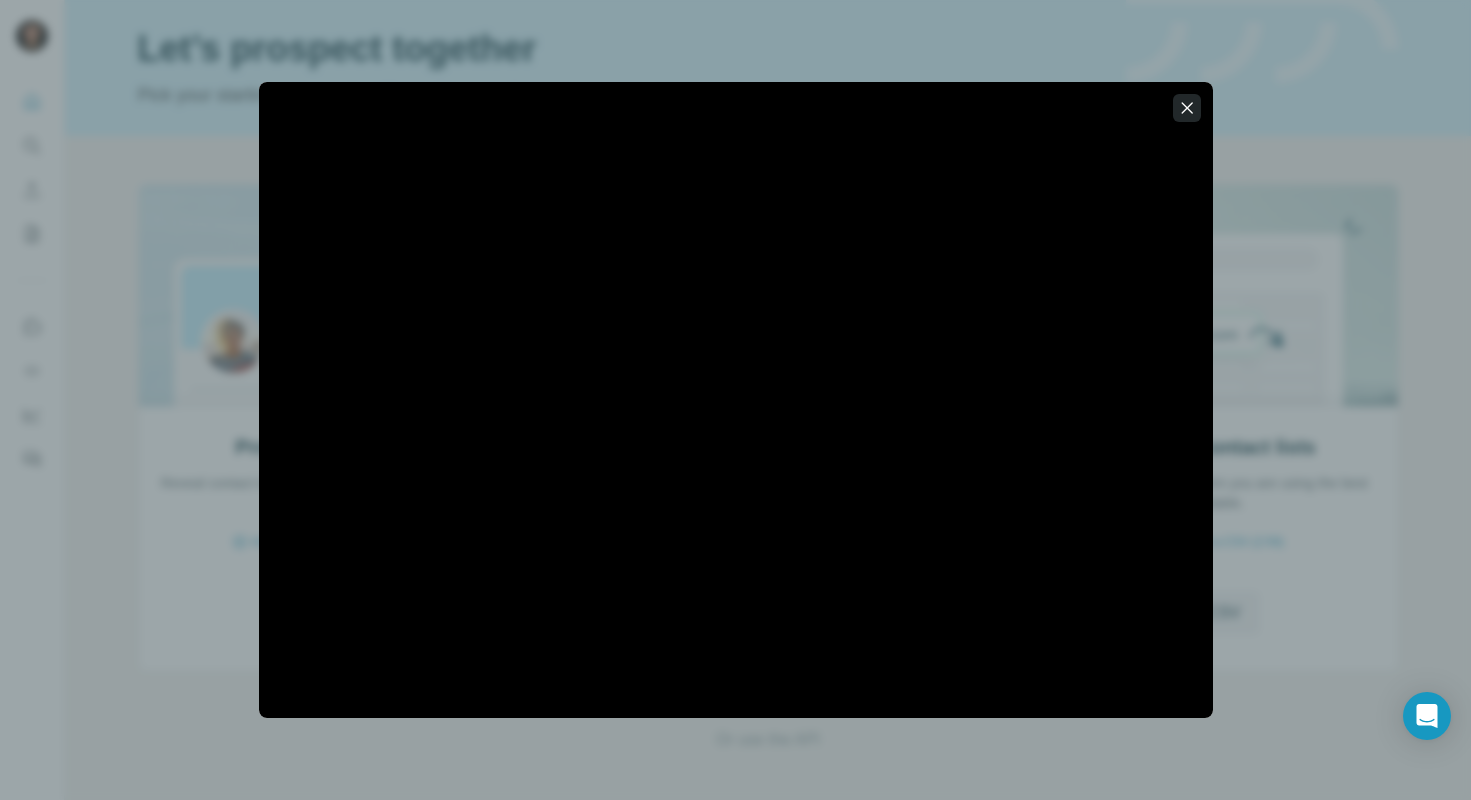 click 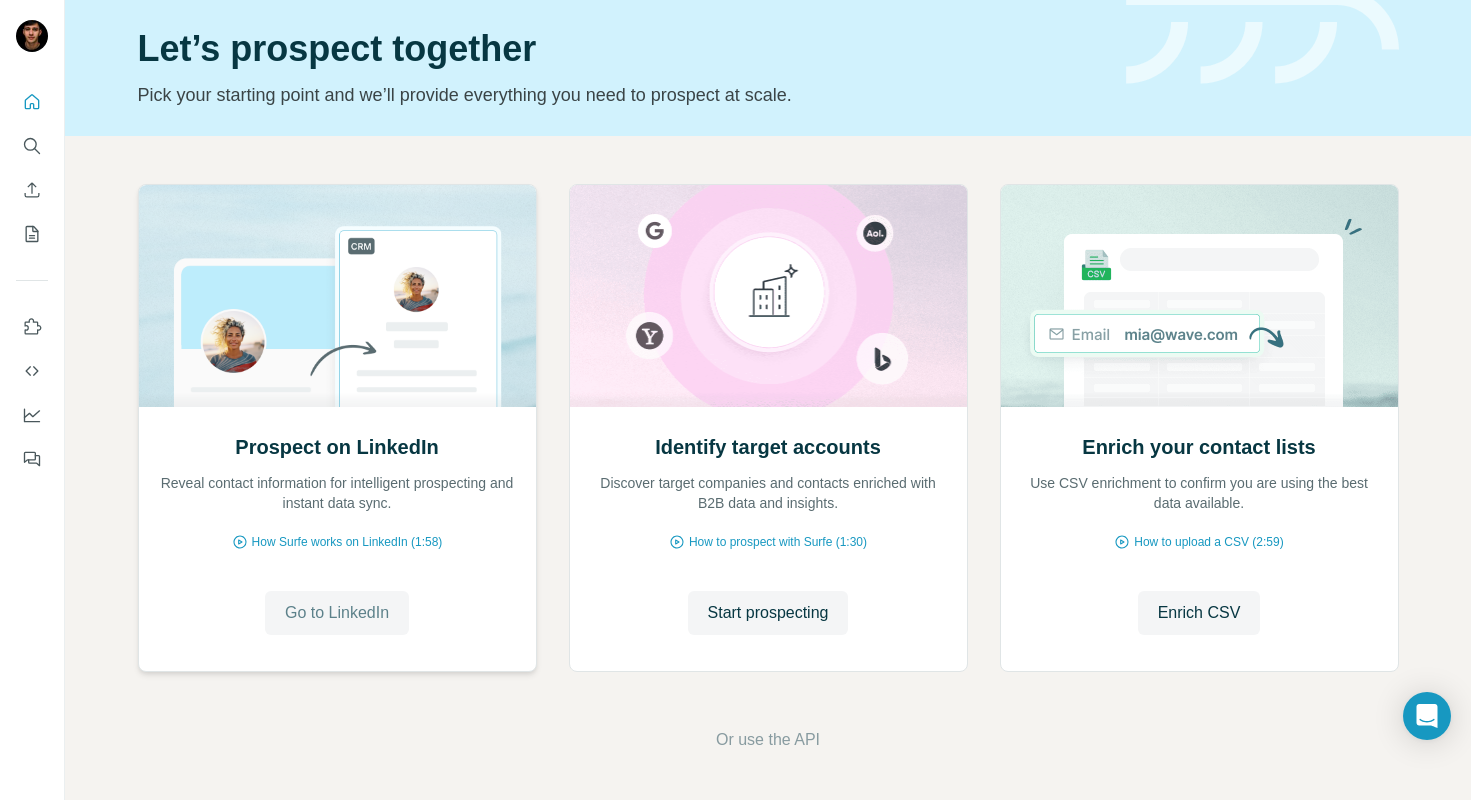 click on "Go to LinkedIn" at bounding box center [337, 613] 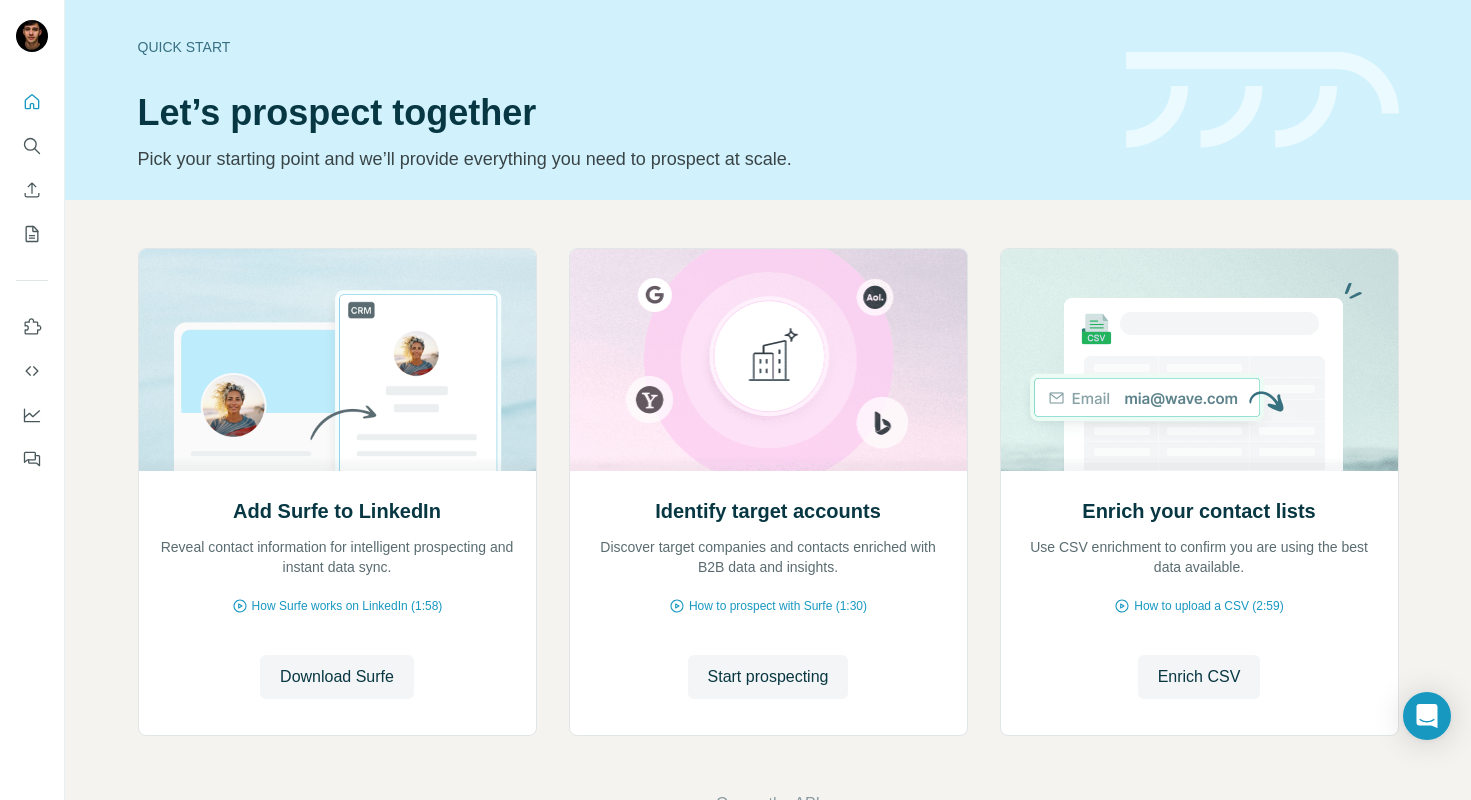 scroll, scrollTop: 0, scrollLeft: 0, axis: both 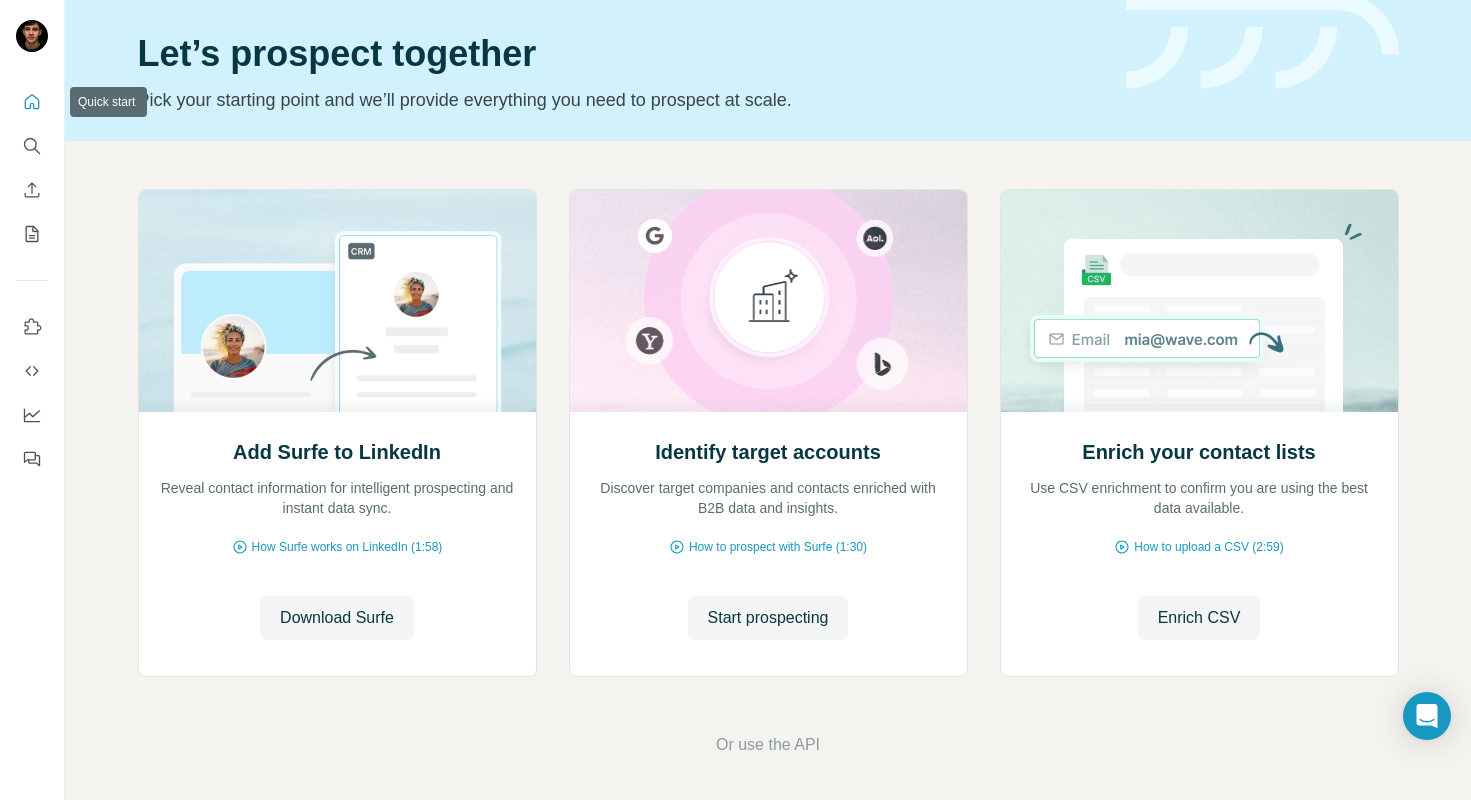 click 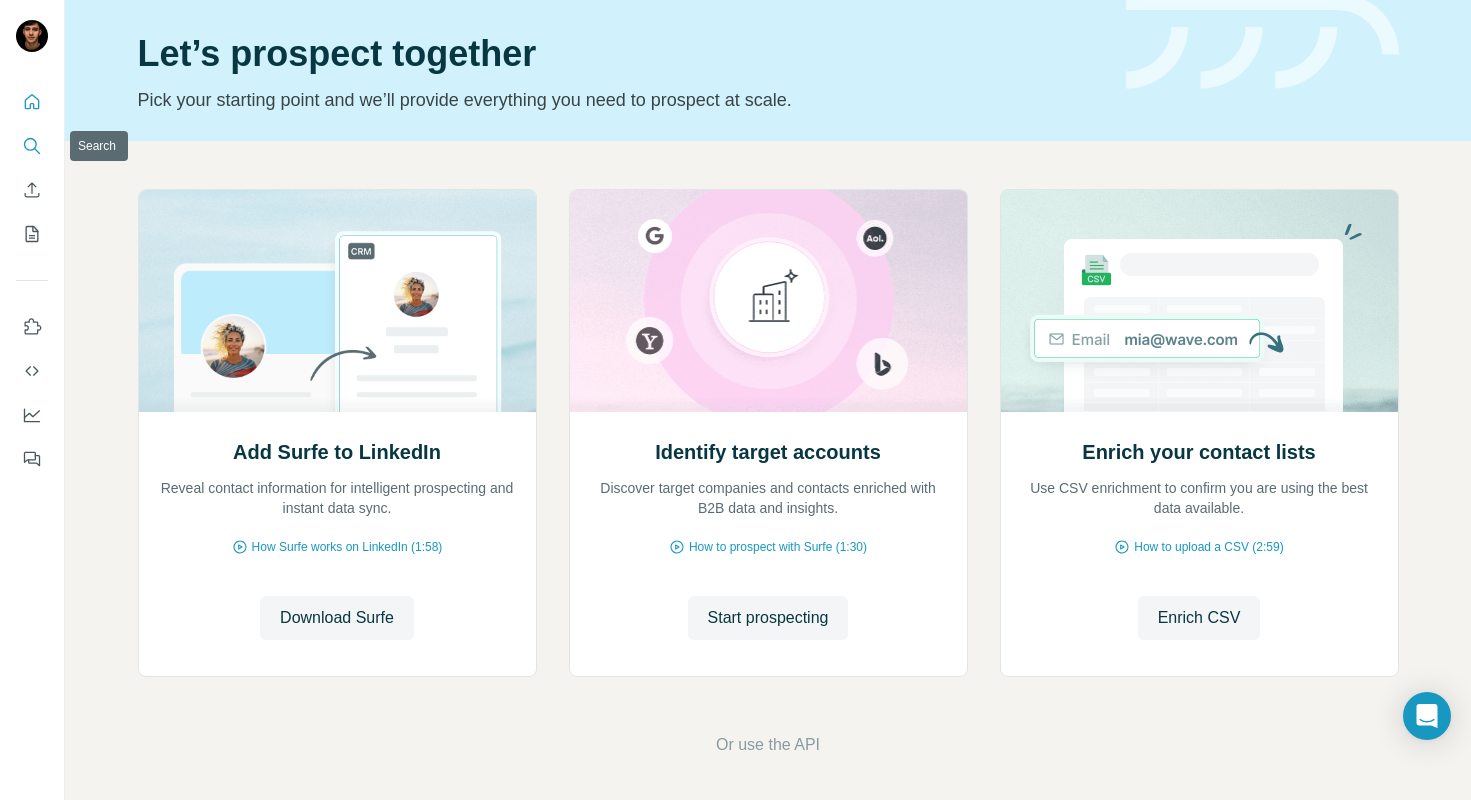 click 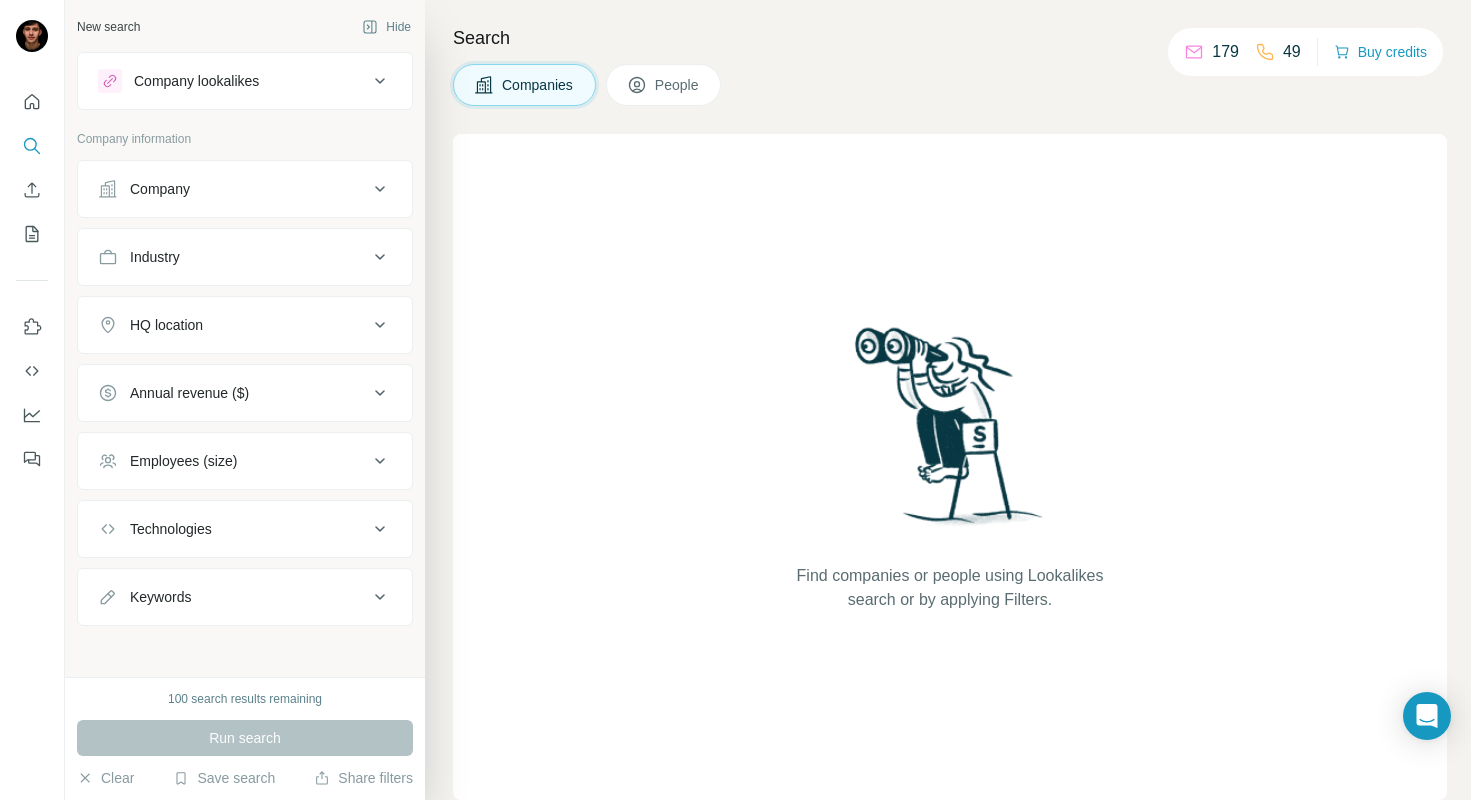 click on "Industry" at bounding box center (245, 257) 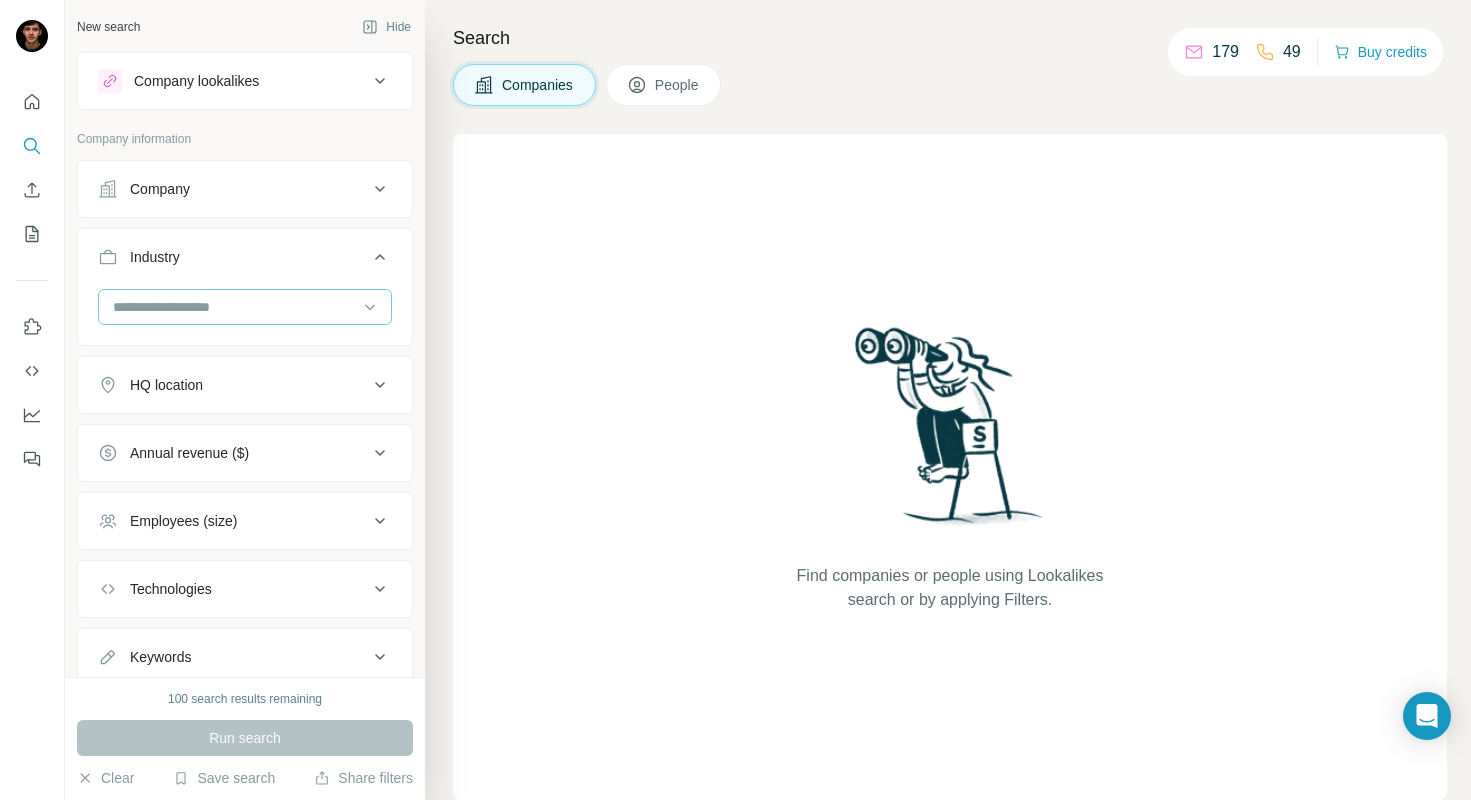 click at bounding box center [234, 307] 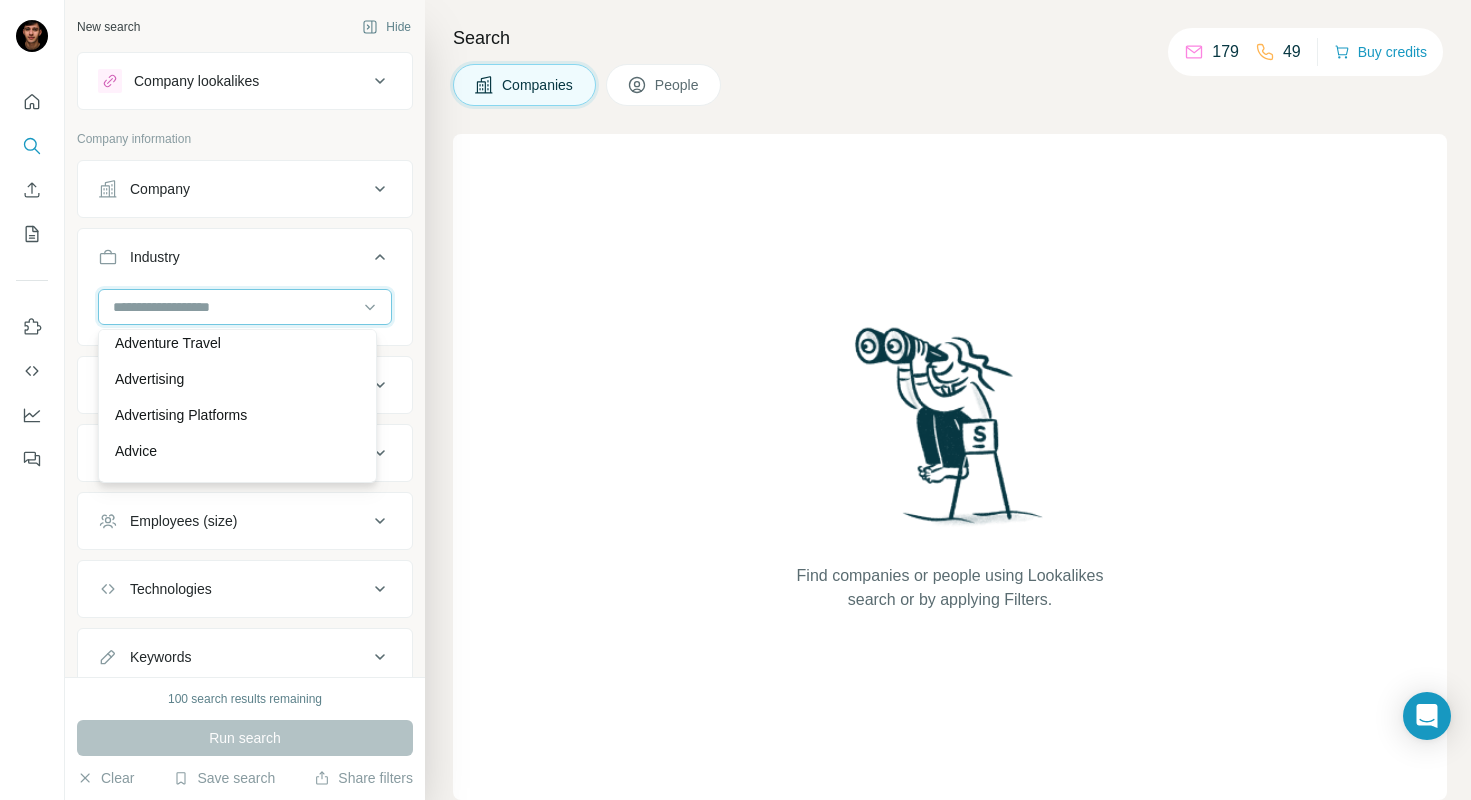 scroll, scrollTop: 236, scrollLeft: 0, axis: vertical 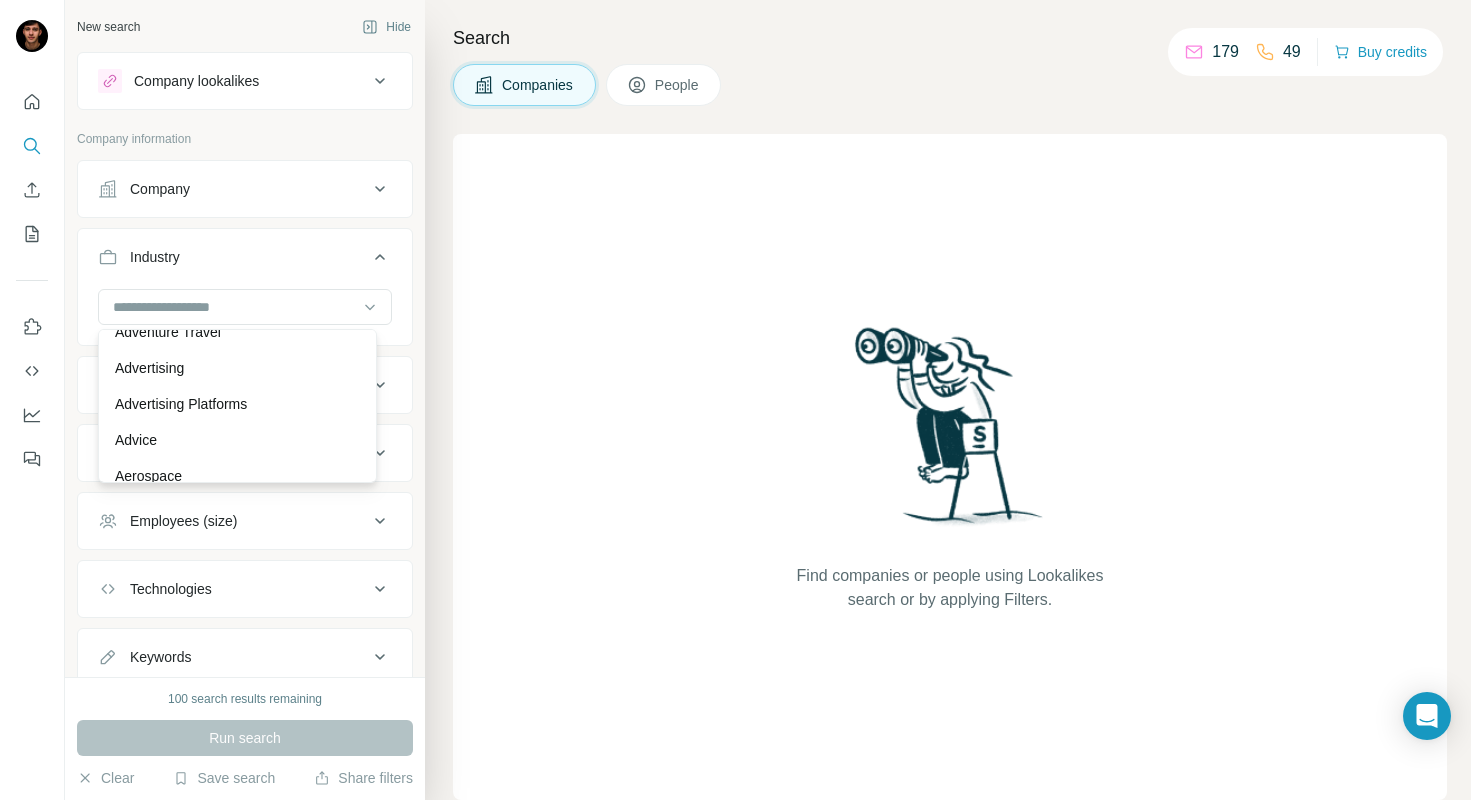 click on "Company" at bounding box center [233, 189] 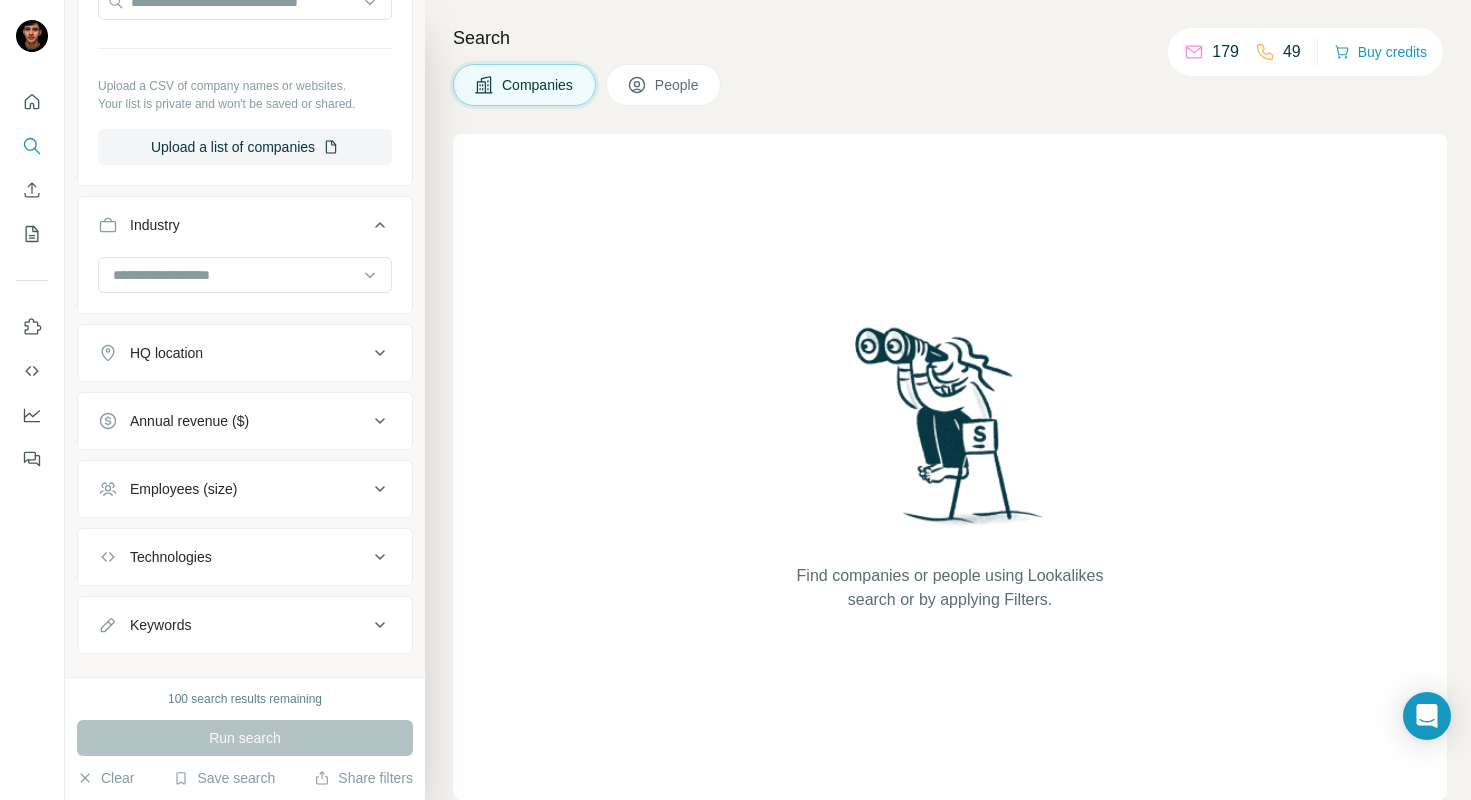 scroll, scrollTop: 308, scrollLeft: 0, axis: vertical 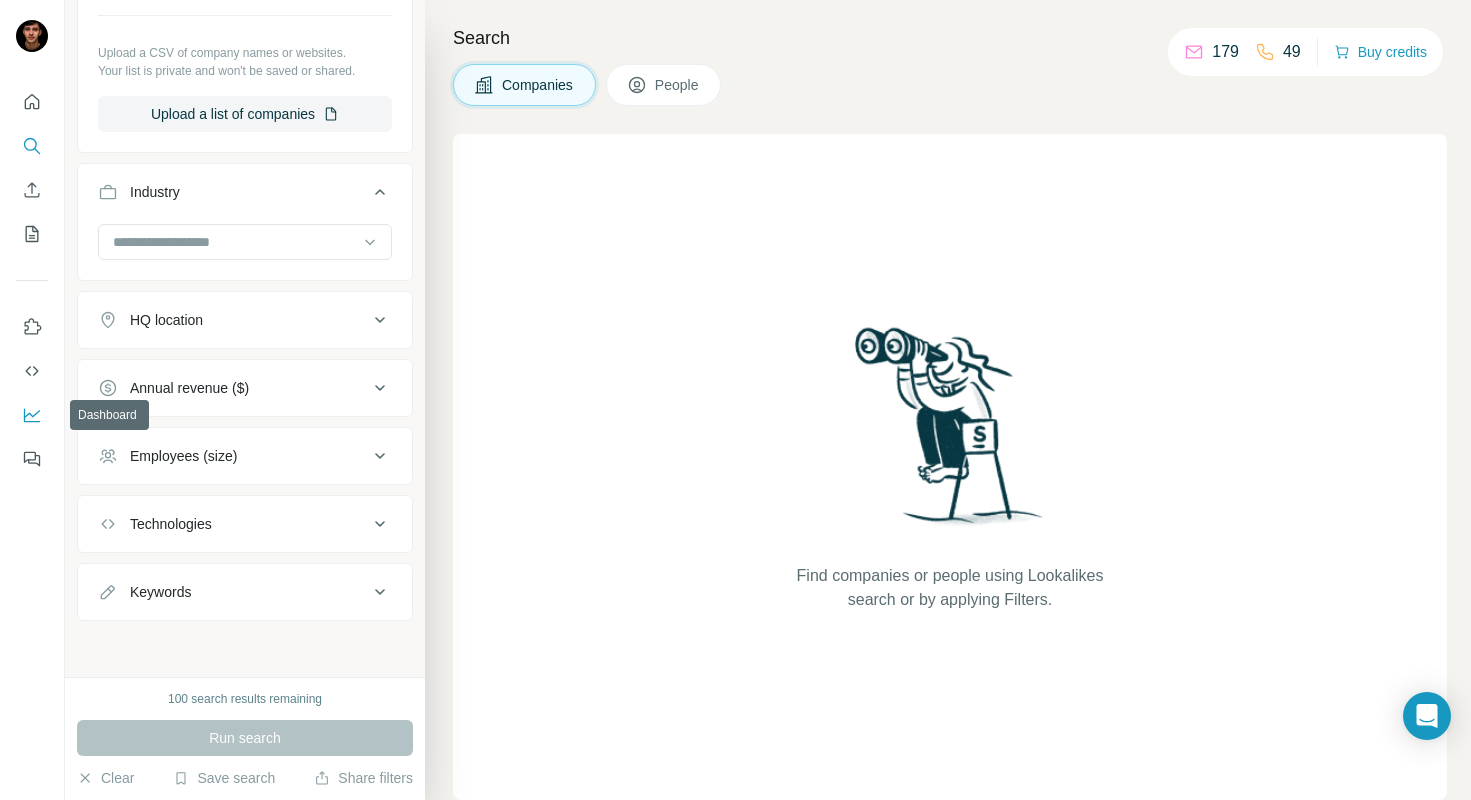 click 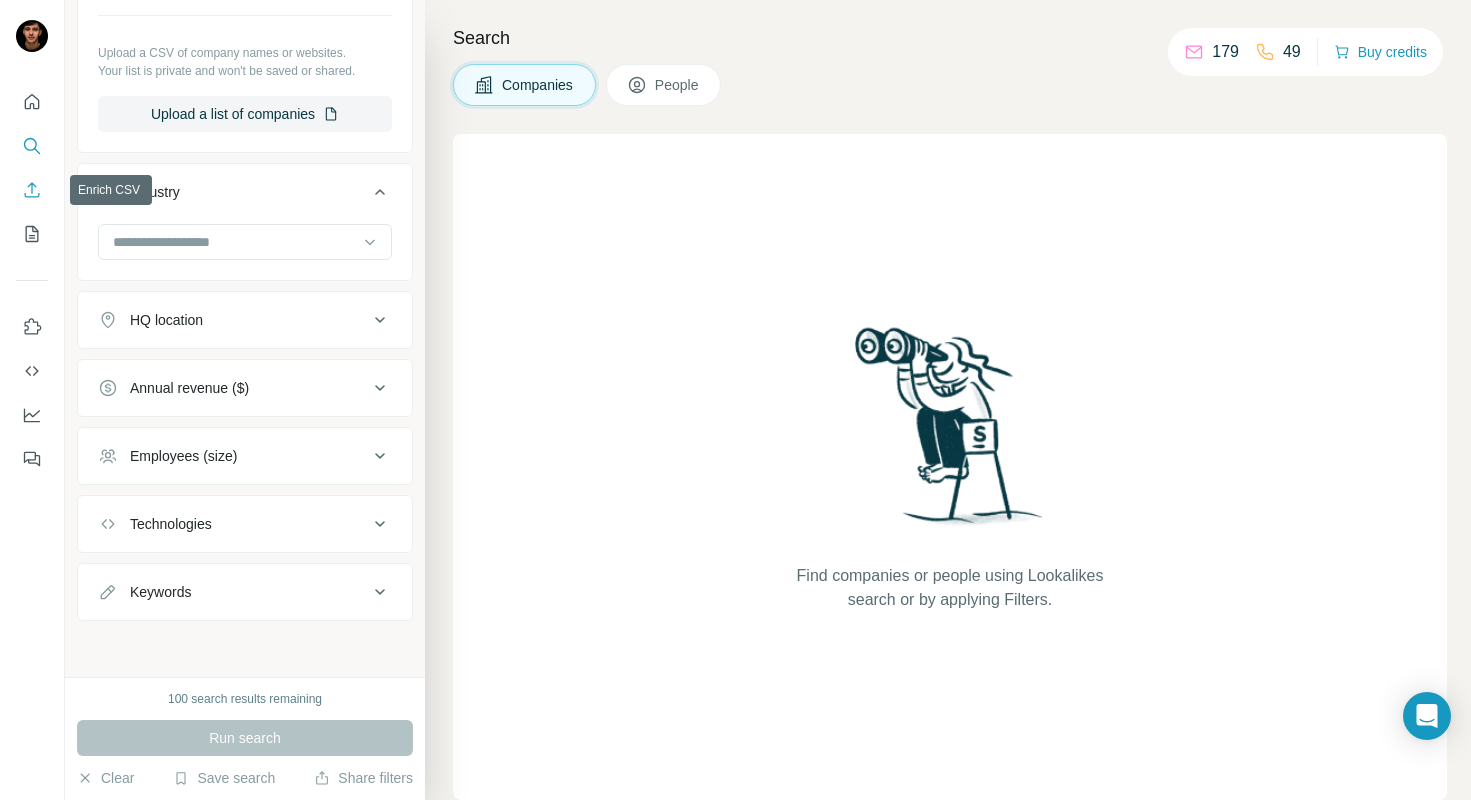 click 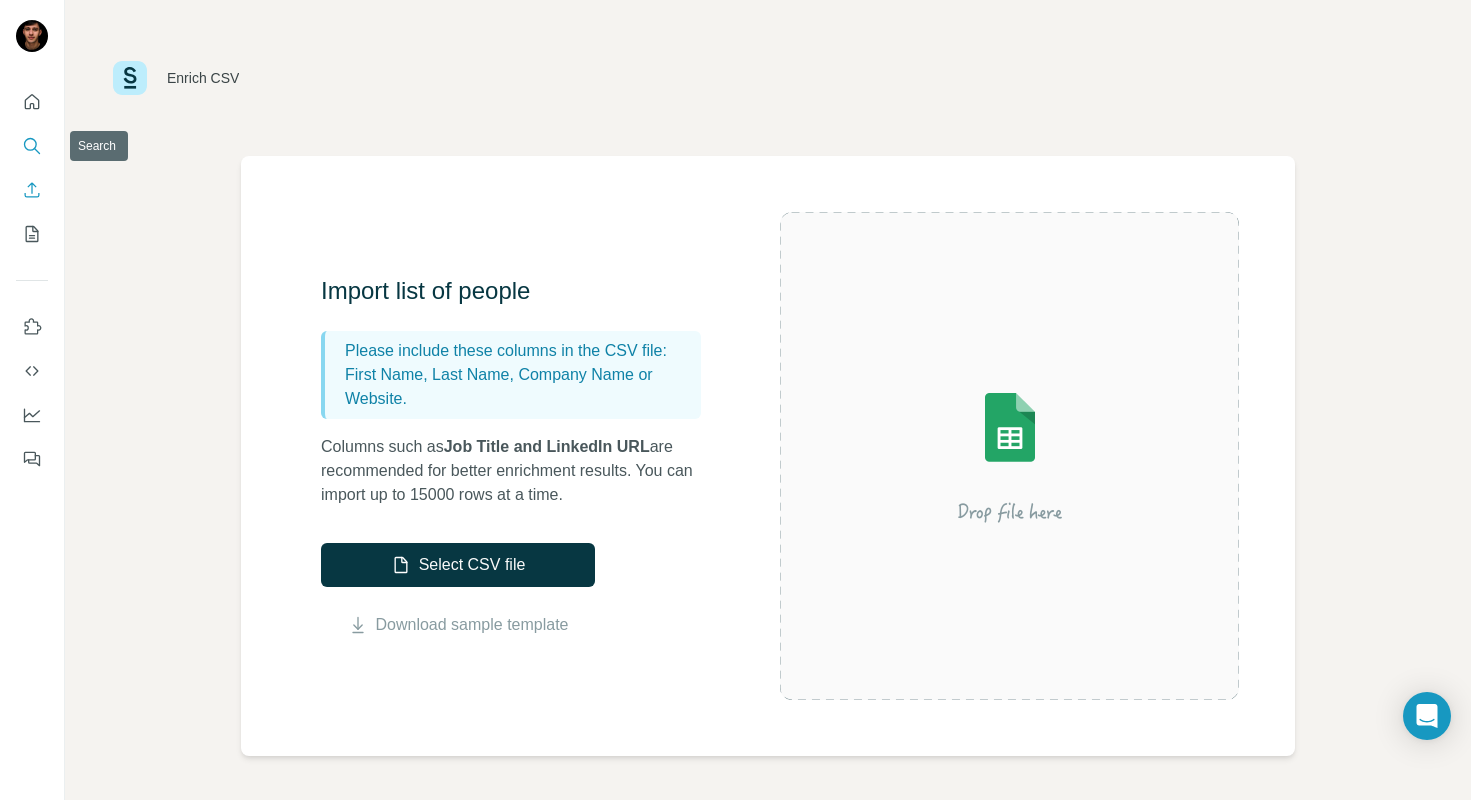 click at bounding box center [32, 146] 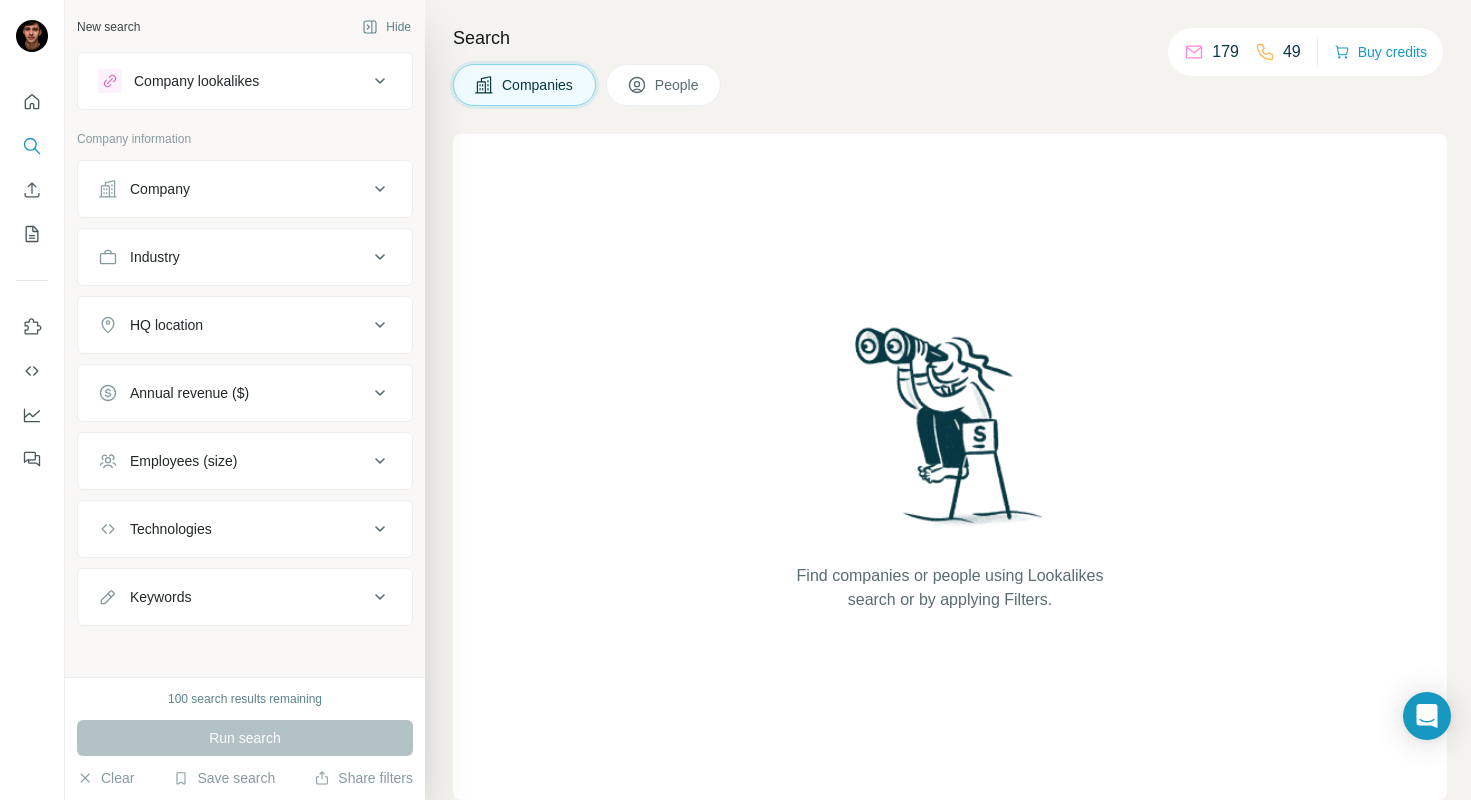 click on "Company lookalikes" at bounding box center [233, 81] 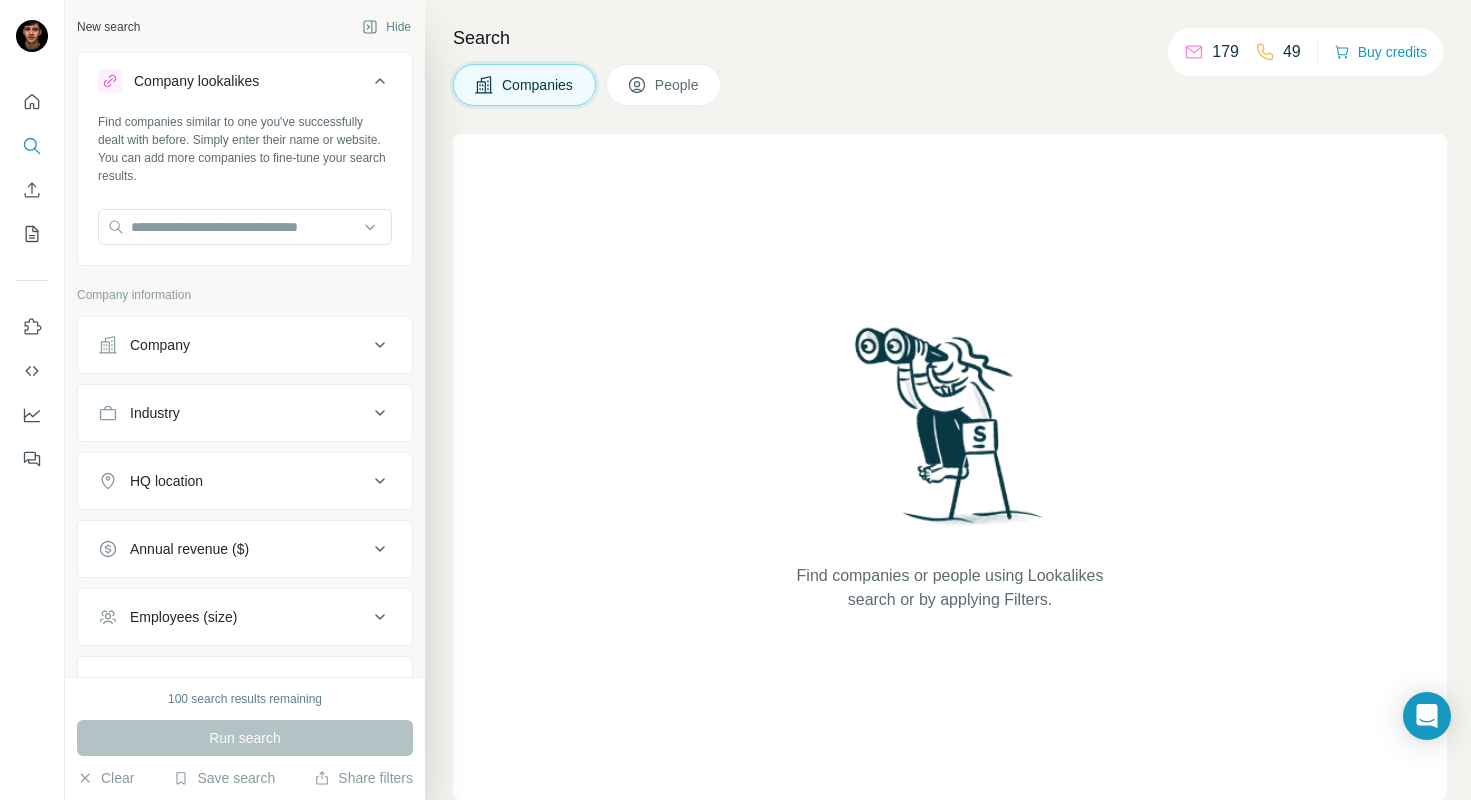 click on "Company lookalikes" at bounding box center [233, 81] 